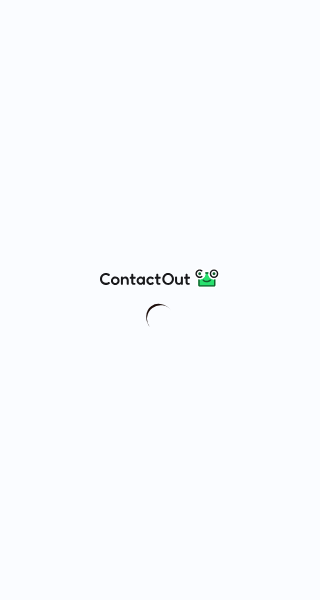 scroll, scrollTop: 0, scrollLeft: 0, axis: both 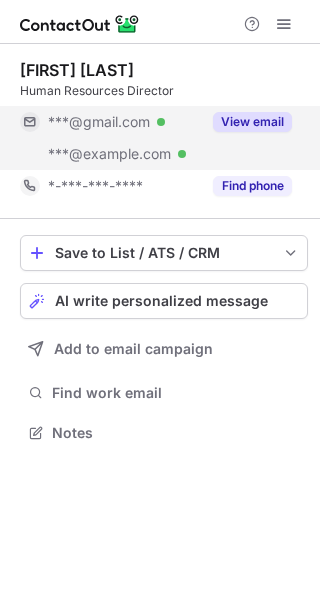 click on "View email" at bounding box center [252, 122] 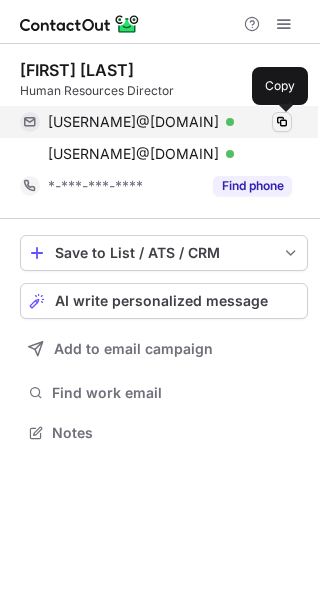click at bounding box center [282, 122] 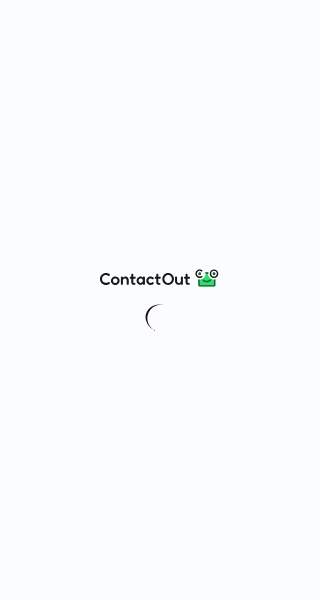 scroll, scrollTop: 0, scrollLeft: 0, axis: both 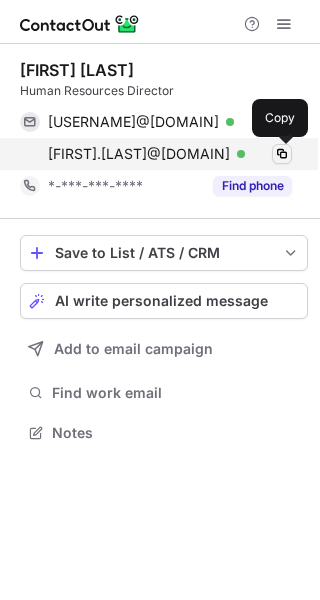 click at bounding box center [282, 154] 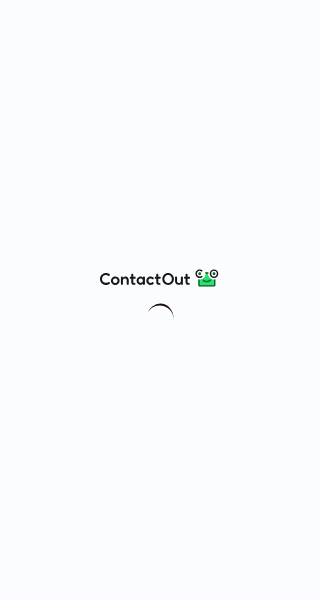scroll, scrollTop: 0, scrollLeft: 0, axis: both 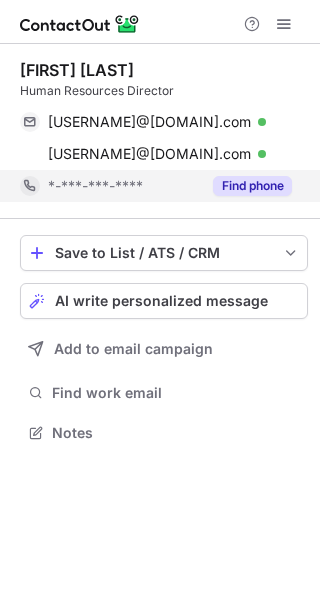 click on "Find phone" at bounding box center (252, 186) 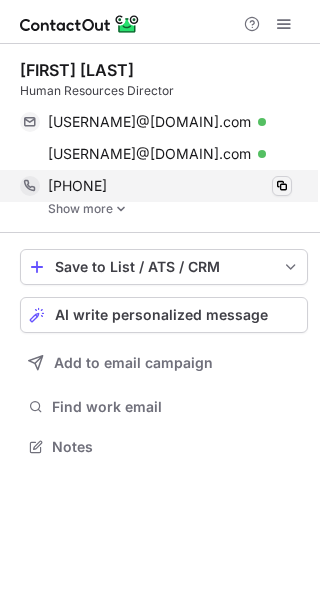 scroll, scrollTop: 10, scrollLeft: 10, axis: both 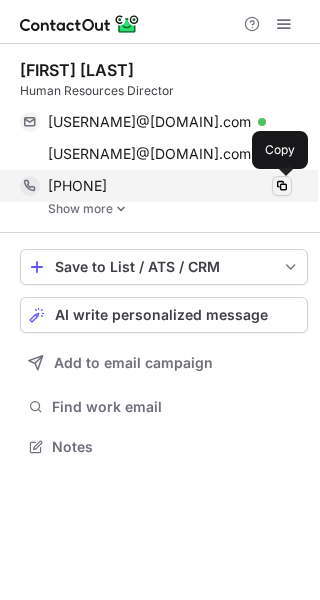 click at bounding box center (282, 186) 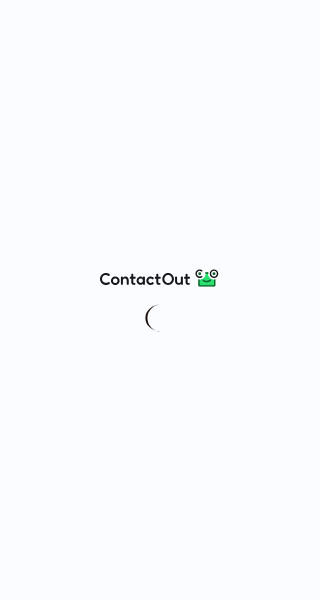 scroll, scrollTop: 0, scrollLeft: 0, axis: both 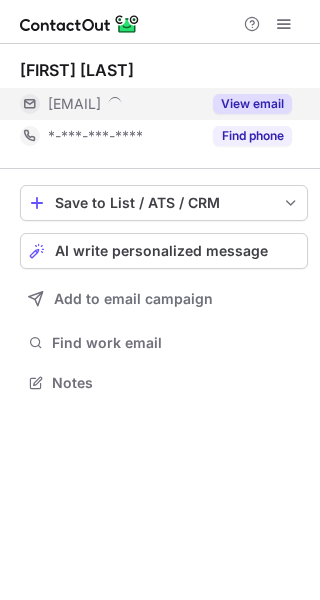 click on "View email" at bounding box center [252, 104] 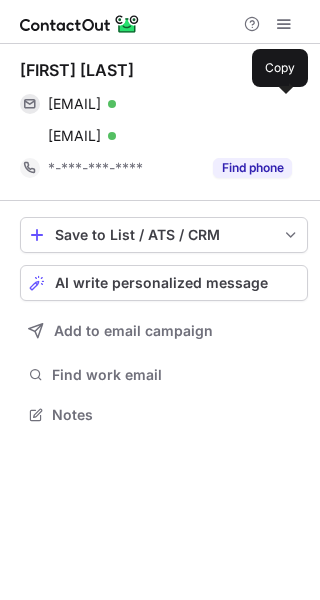 scroll, scrollTop: 10, scrollLeft: 10, axis: both 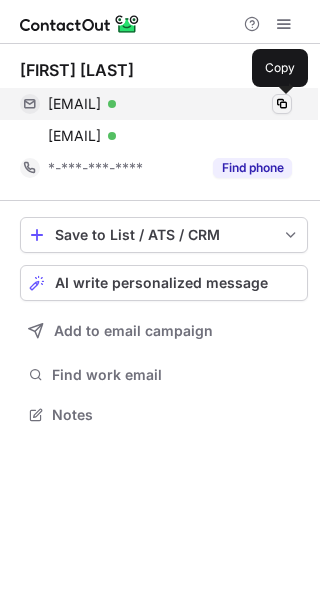 click at bounding box center (282, 104) 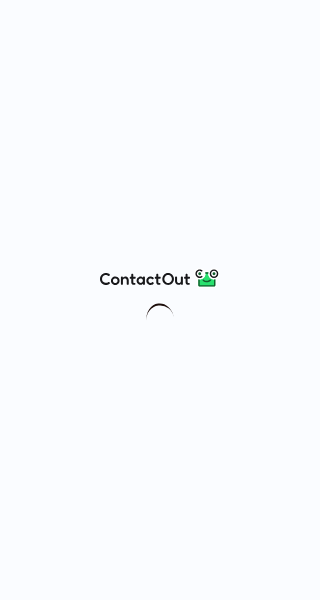 scroll, scrollTop: 0, scrollLeft: 0, axis: both 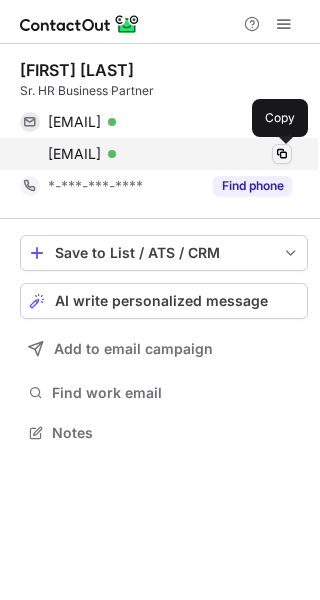 click at bounding box center [282, 154] 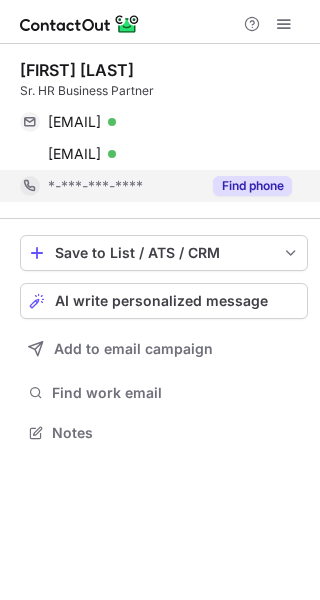 click on "Find phone" at bounding box center (252, 186) 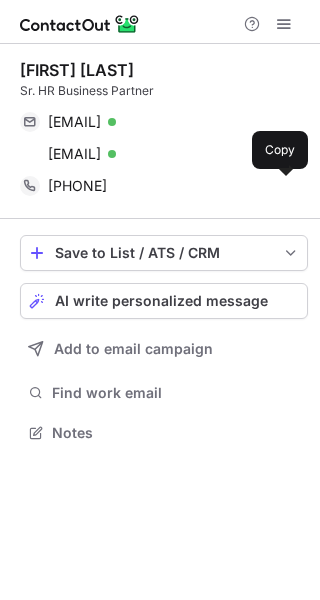 click at bounding box center (282, 186) 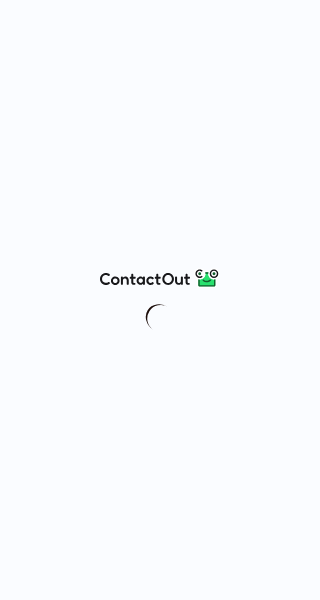 scroll, scrollTop: 0, scrollLeft: 0, axis: both 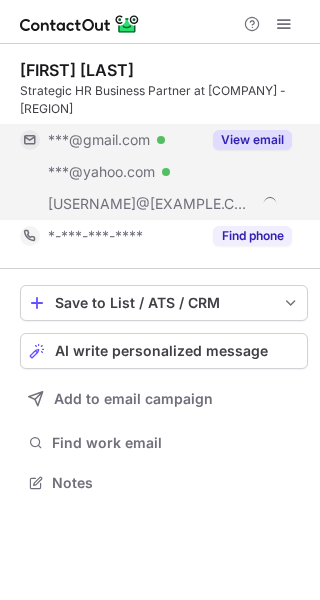 click on "View email" at bounding box center [252, 140] 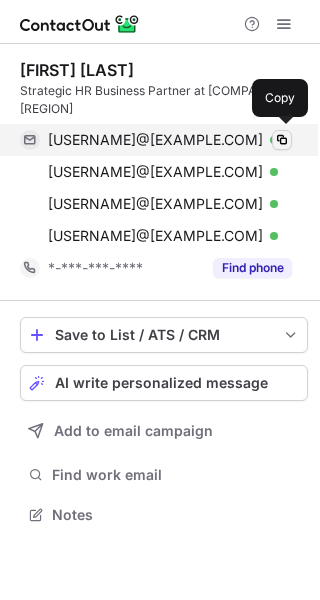 scroll, scrollTop: 10, scrollLeft: 10, axis: both 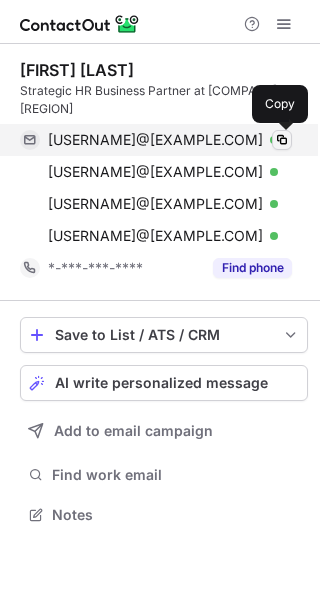 click at bounding box center (282, 140) 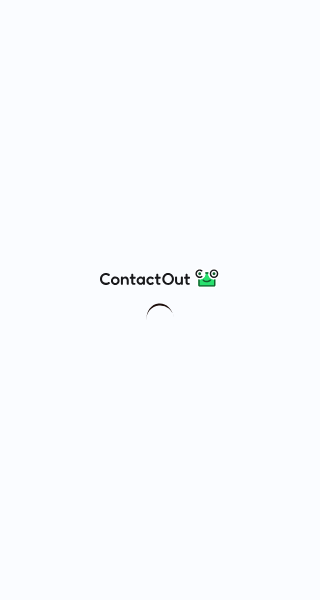 scroll, scrollTop: 0, scrollLeft: 0, axis: both 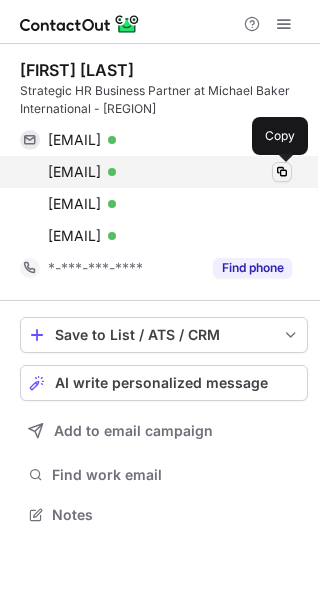 click at bounding box center (282, 172) 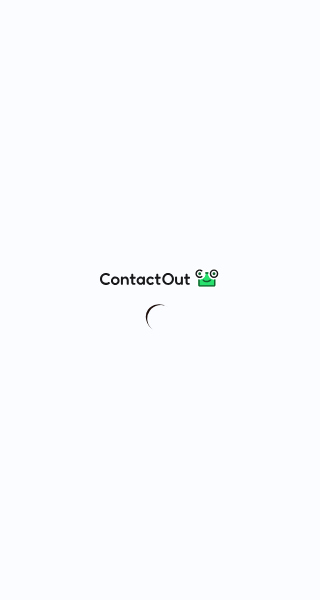 scroll, scrollTop: 0, scrollLeft: 0, axis: both 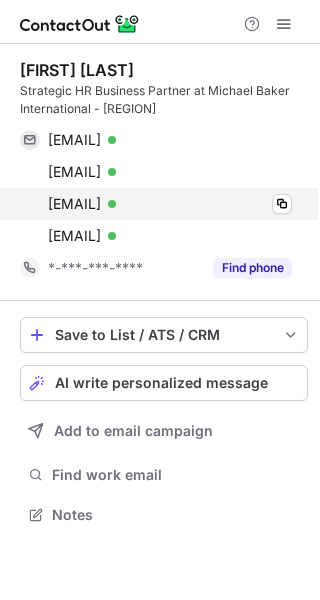 click on "[EMAIL] Verified Copy" at bounding box center [156, 204] 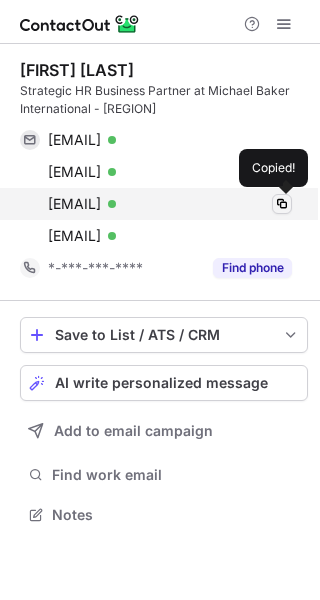 click at bounding box center [282, 204] 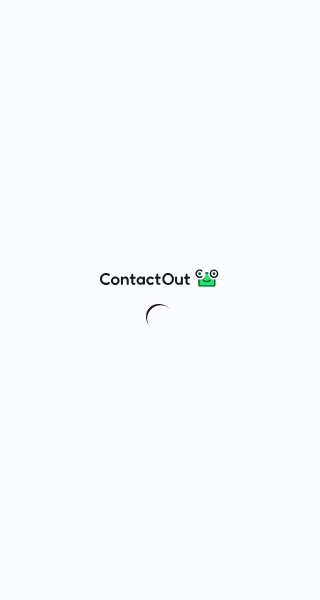 scroll, scrollTop: 0, scrollLeft: 0, axis: both 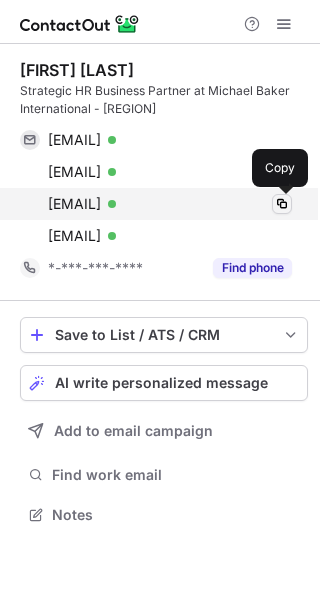 click at bounding box center [282, 204] 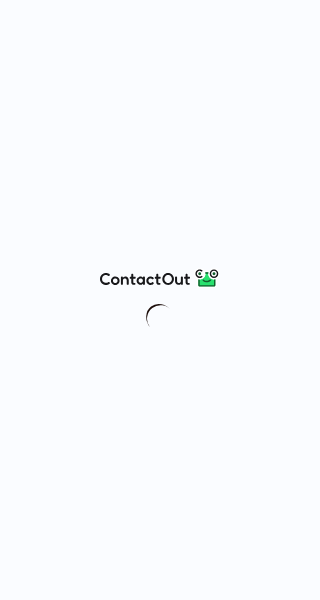 scroll, scrollTop: 0, scrollLeft: 0, axis: both 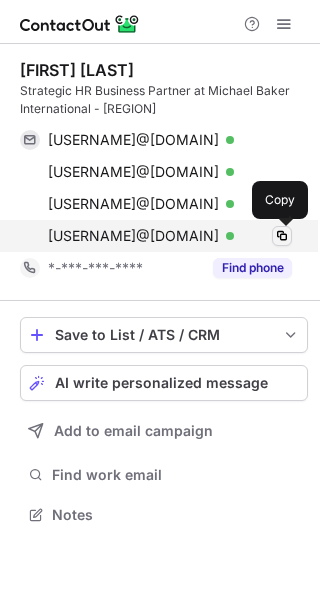 click at bounding box center (282, 236) 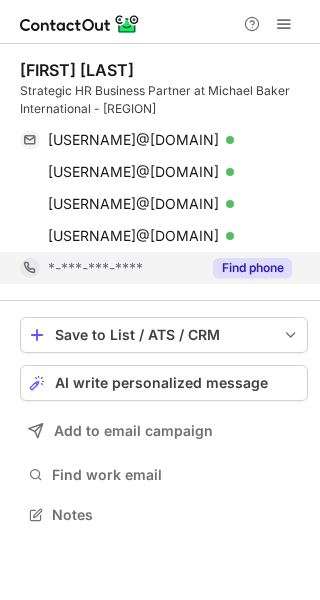 click on "Find phone" at bounding box center [252, 268] 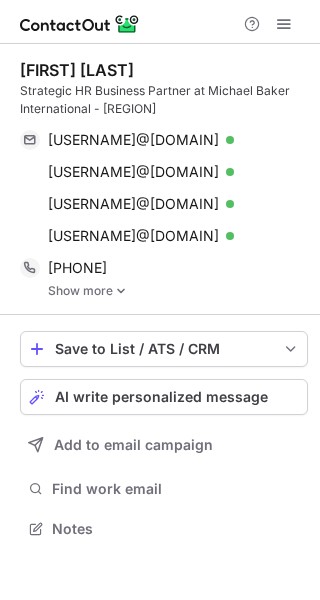 scroll, scrollTop: 10, scrollLeft: 10, axis: both 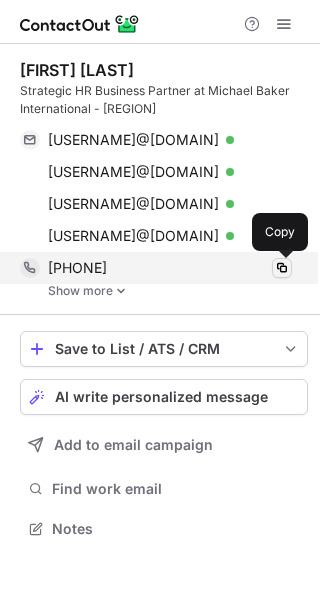 click at bounding box center [282, 268] 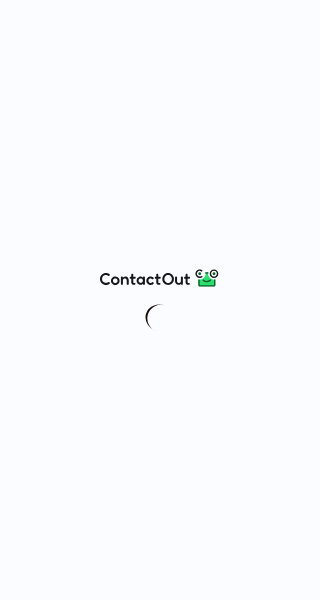 scroll, scrollTop: 0, scrollLeft: 0, axis: both 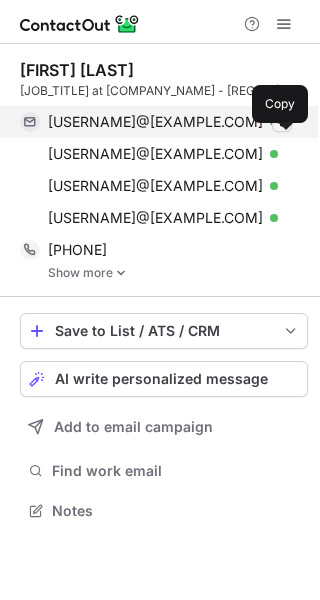click at bounding box center (282, 122) 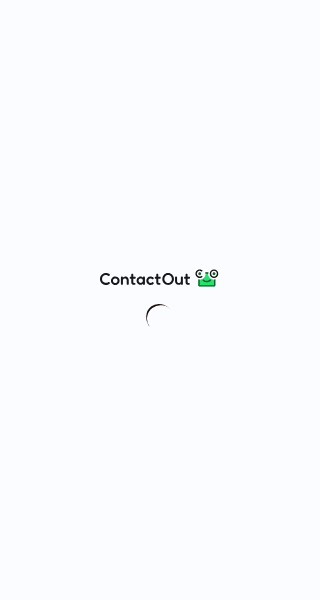 scroll, scrollTop: 0, scrollLeft: 0, axis: both 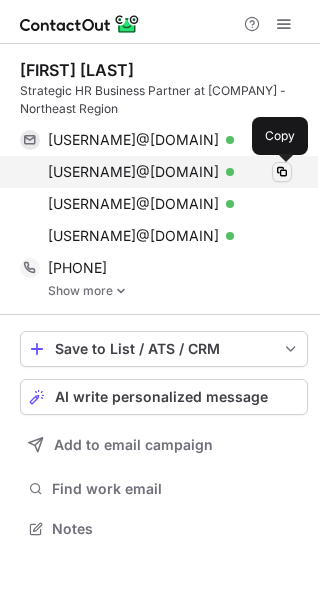 click at bounding box center (282, 172) 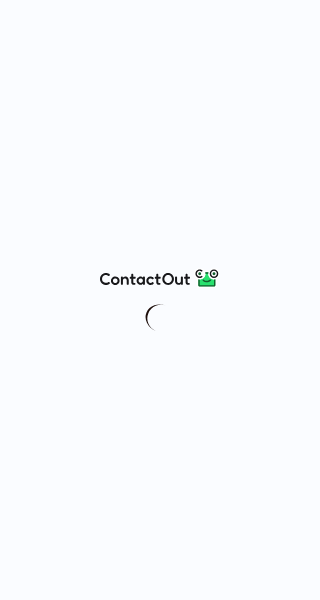 scroll, scrollTop: 0, scrollLeft: 0, axis: both 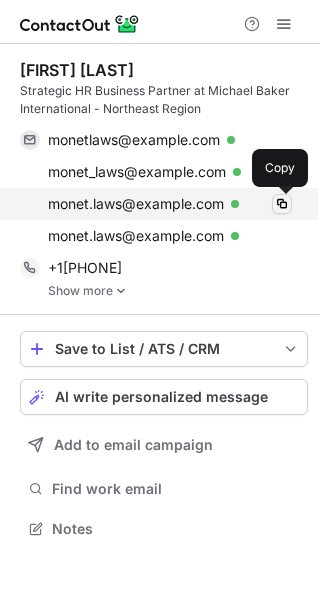 click at bounding box center (282, 204) 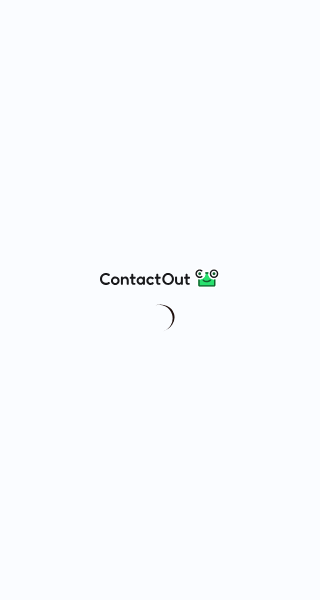 scroll, scrollTop: 0, scrollLeft: 0, axis: both 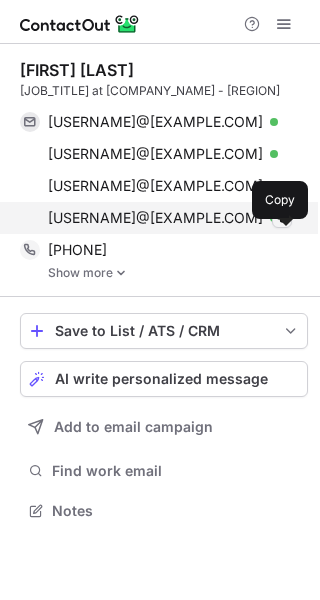 click at bounding box center (282, 218) 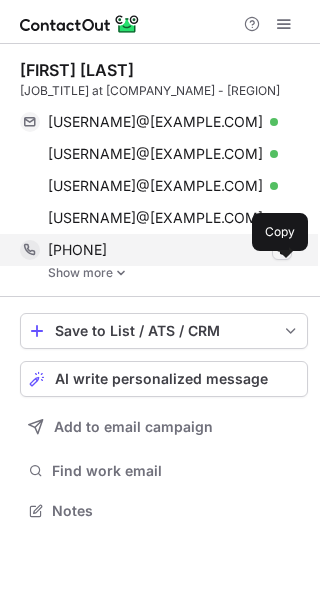click at bounding box center (282, 250) 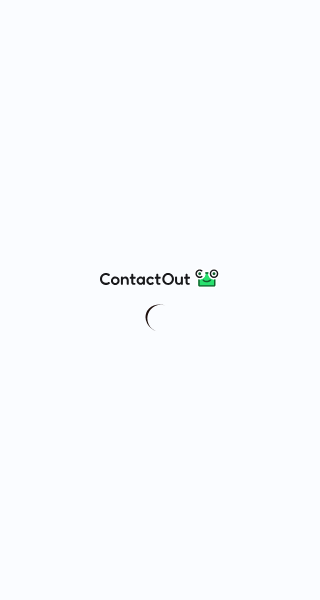 scroll, scrollTop: 0, scrollLeft: 0, axis: both 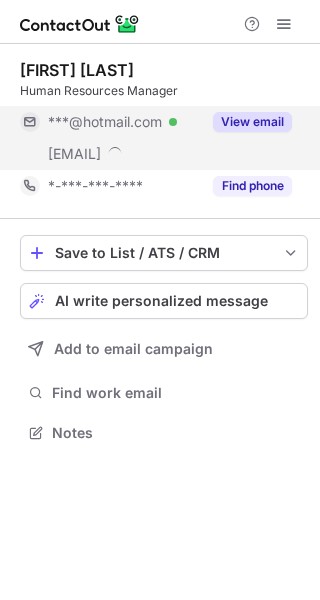 click on "View email" at bounding box center (252, 122) 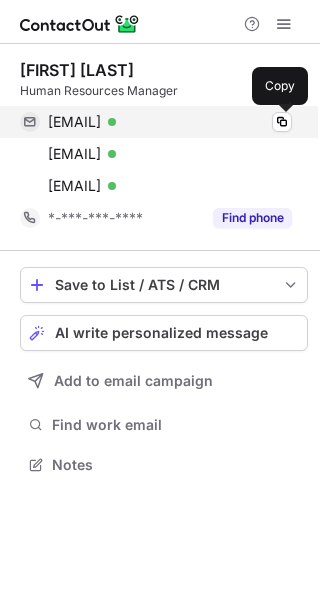 scroll, scrollTop: 10, scrollLeft: 10, axis: both 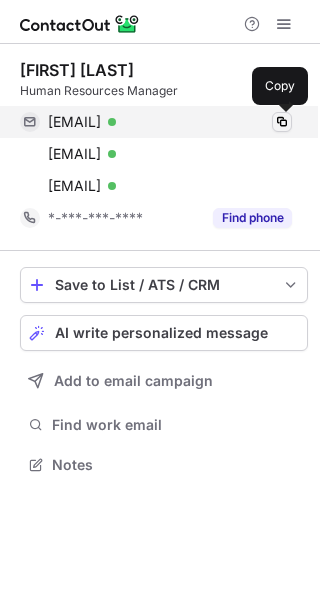 click at bounding box center (282, 122) 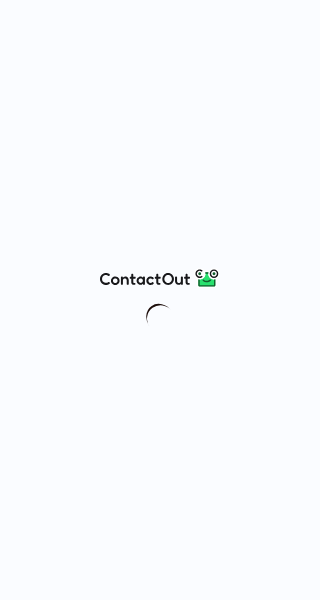 scroll, scrollTop: 0, scrollLeft: 0, axis: both 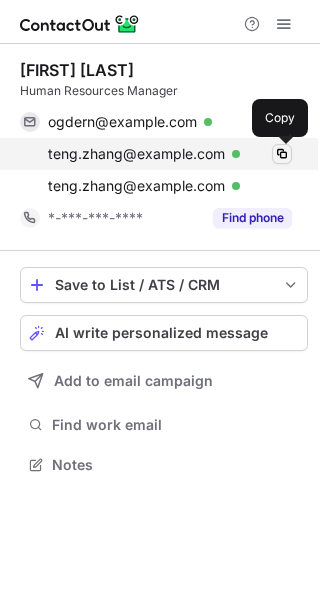 click at bounding box center [282, 154] 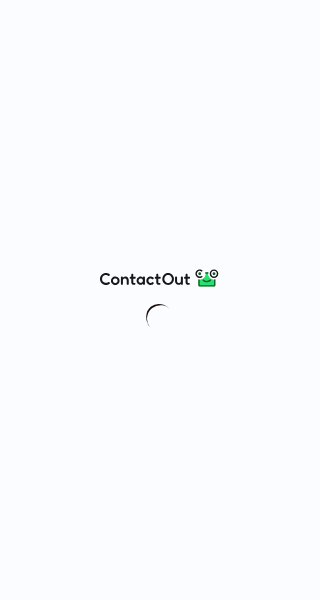 scroll, scrollTop: 0, scrollLeft: 0, axis: both 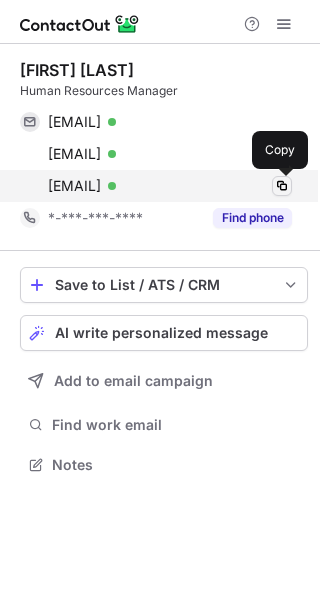 click at bounding box center [282, 186] 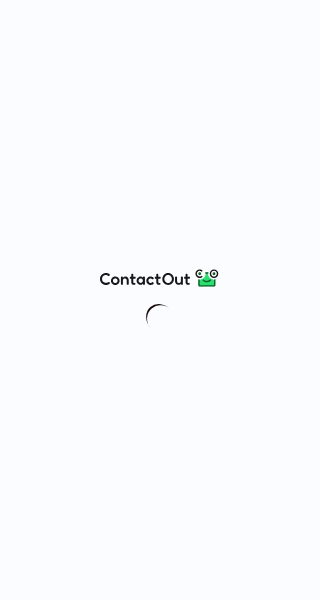 scroll, scrollTop: 0, scrollLeft: 0, axis: both 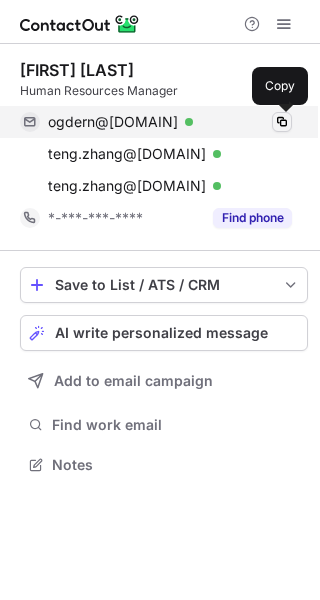 click at bounding box center [282, 122] 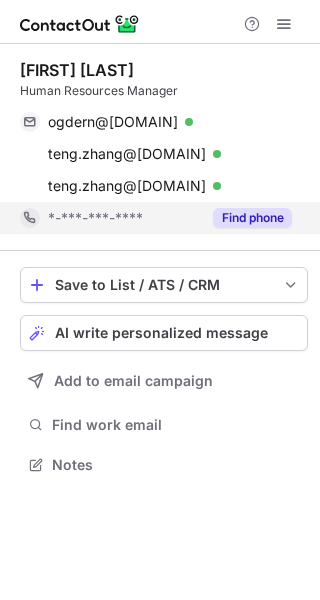 click on "Find phone" at bounding box center [252, 218] 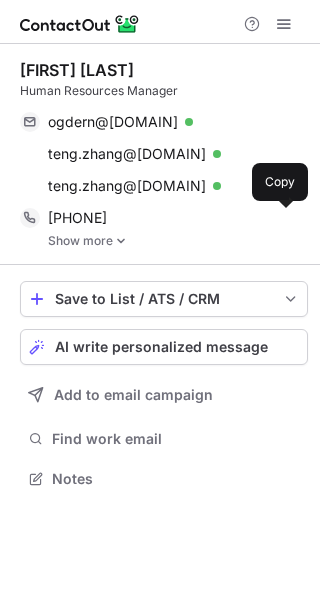 scroll, scrollTop: 10, scrollLeft: 10, axis: both 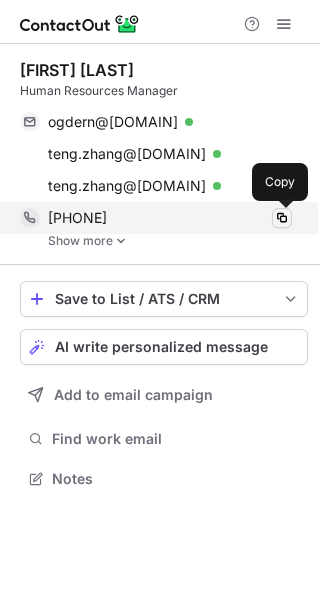 click at bounding box center (282, 218) 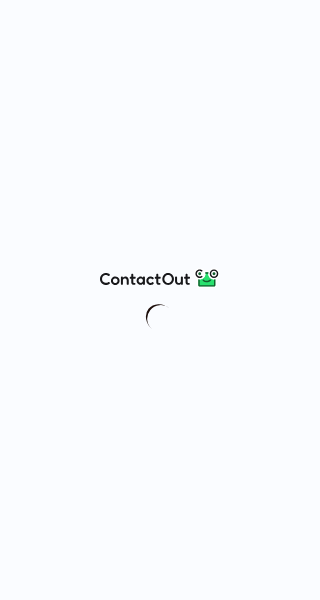 scroll, scrollTop: 0, scrollLeft: 0, axis: both 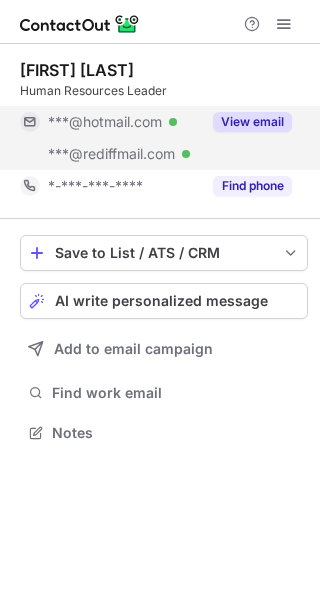 click on "View email" at bounding box center (252, 122) 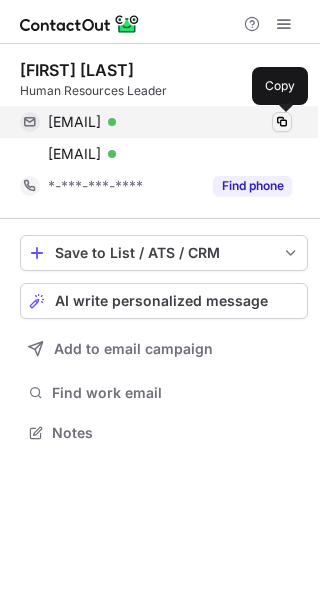 click at bounding box center [282, 122] 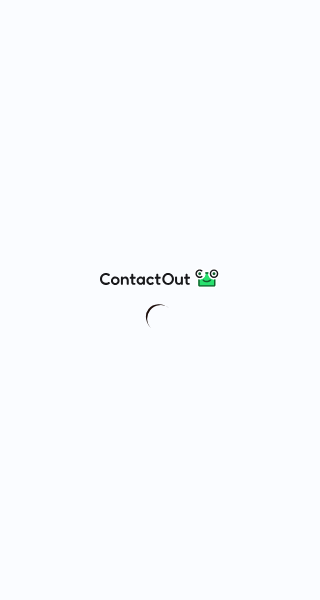scroll, scrollTop: 0, scrollLeft: 0, axis: both 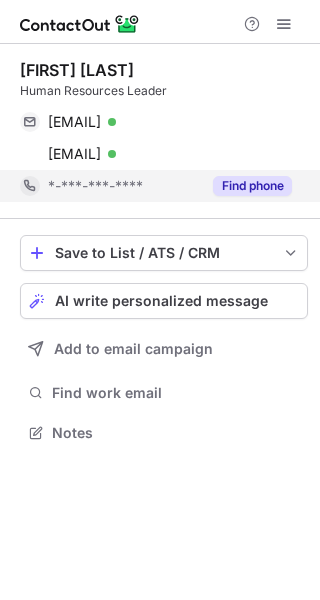 click on "Find phone" at bounding box center [252, 186] 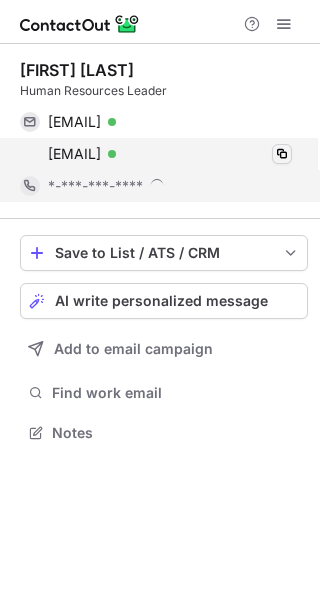scroll, scrollTop: 10, scrollLeft: 10, axis: both 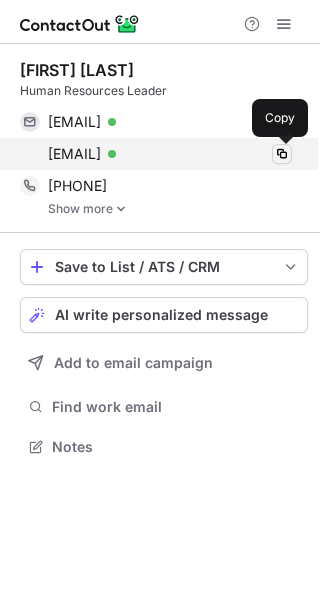 click at bounding box center [282, 154] 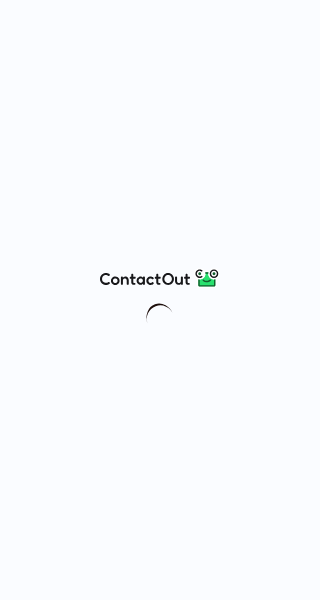 scroll, scrollTop: 0, scrollLeft: 0, axis: both 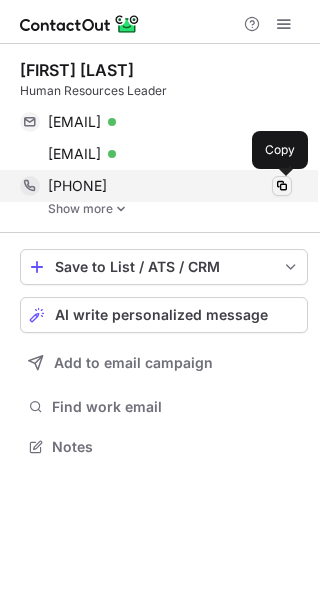 click at bounding box center [282, 186] 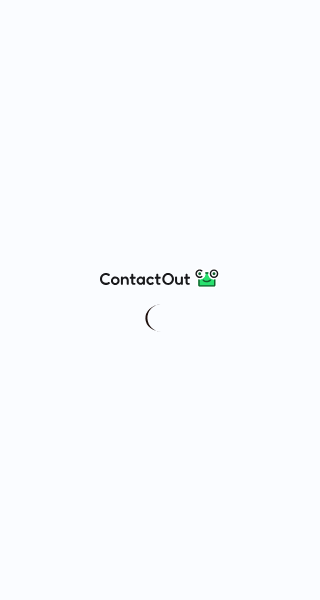 scroll, scrollTop: 0, scrollLeft: 0, axis: both 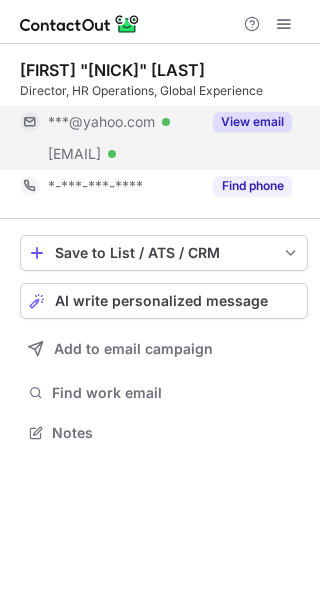 click on "View email" at bounding box center [252, 122] 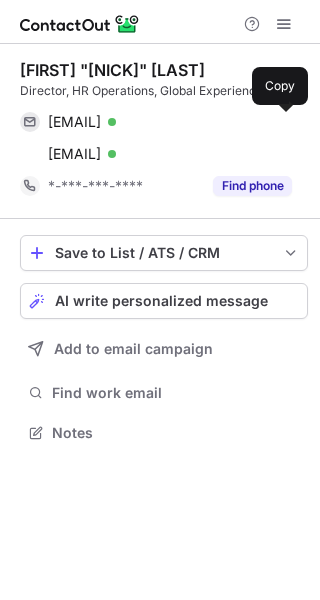 click at bounding box center (282, 122) 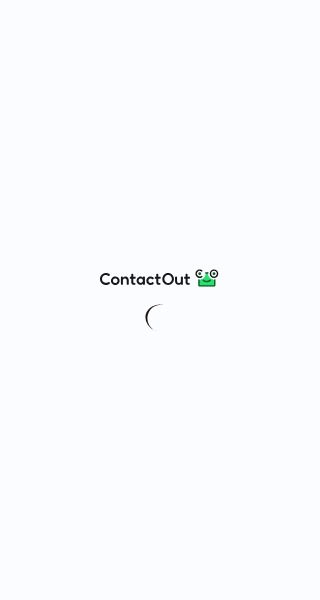 scroll, scrollTop: 0, scrollLeft: 0, axis: both 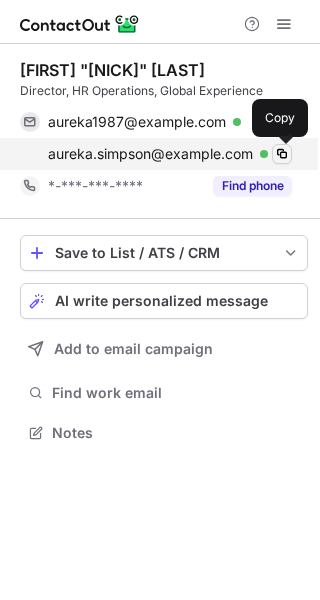 click at bounding box center (282, 154) 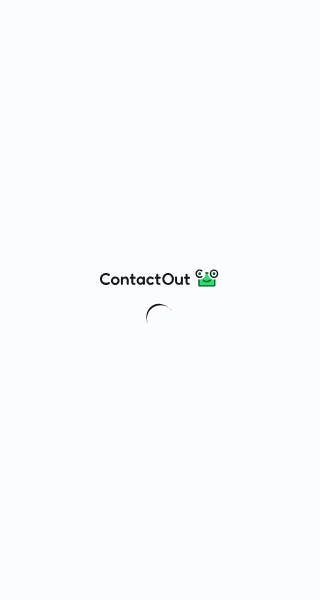 scroll, scrollTop: 0, scrollLeft: 0, axis: both 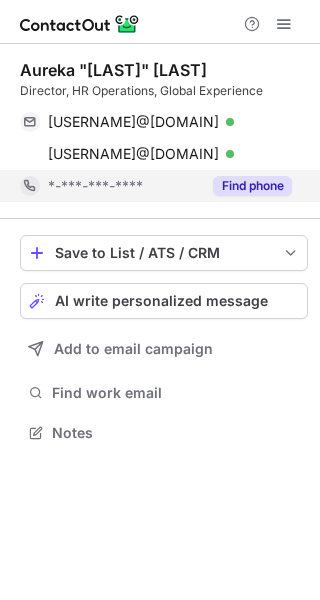 click on "Find phone" at bounding box center [252, 186] 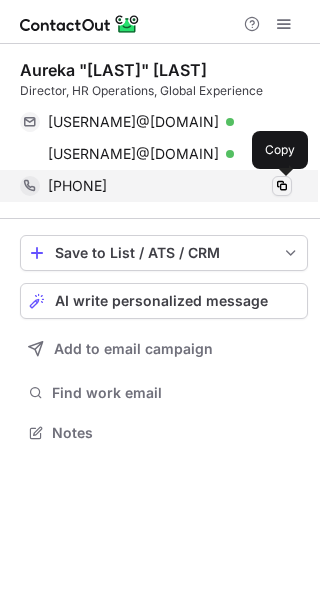 click at bounding box center (282, 186) 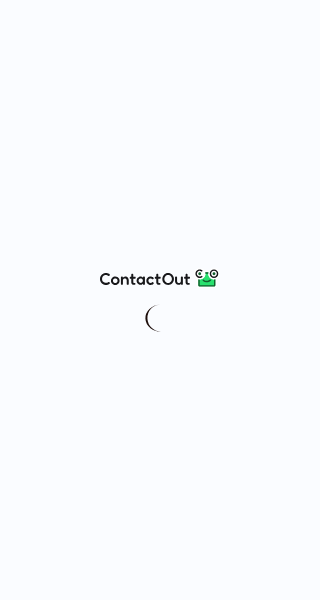 scroll, scrollTop: 0, scrollLeft: 0, axis: both 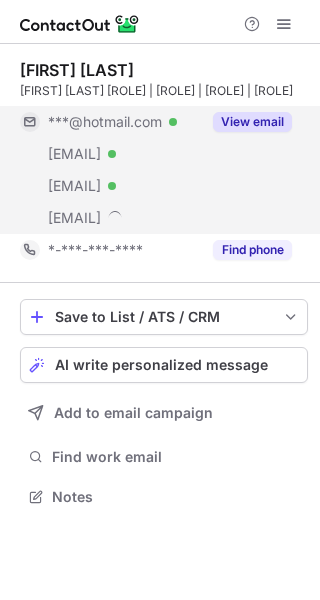 click on "View email" at bounding box center (252, 122) 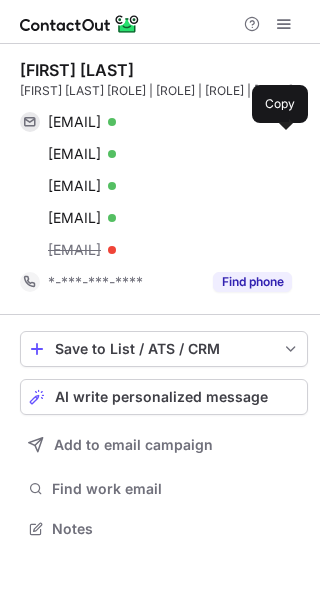 scroll, scrollTop: 10, scrollLeft: 10, axis: both 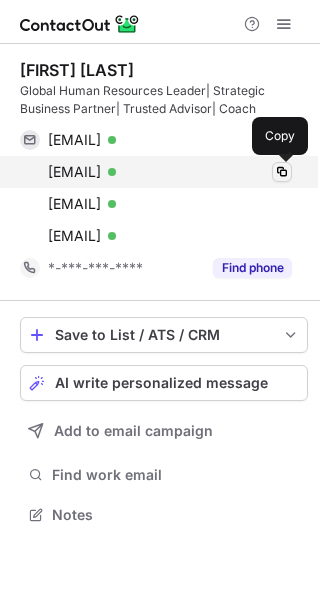 click at bounding box center [282, 172] 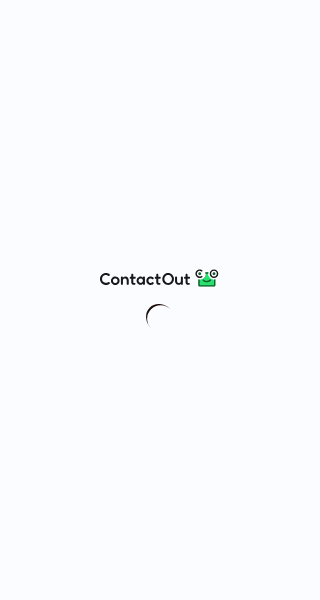 scroll, scrollTop: 0, scrollLeft: 0, axis: both 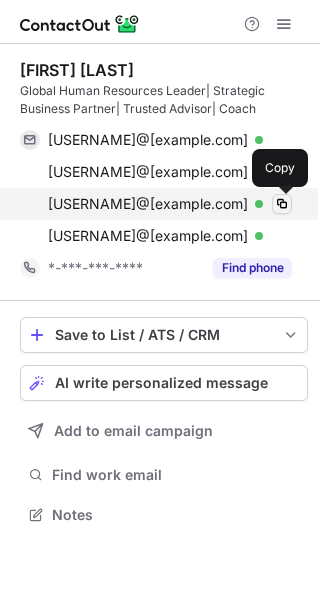 click at bounding box center (282, 204) 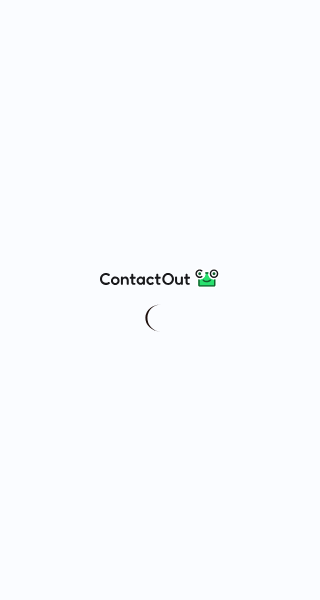 scroll, scrollTop: 0, scrollLeft: 0, axis: both 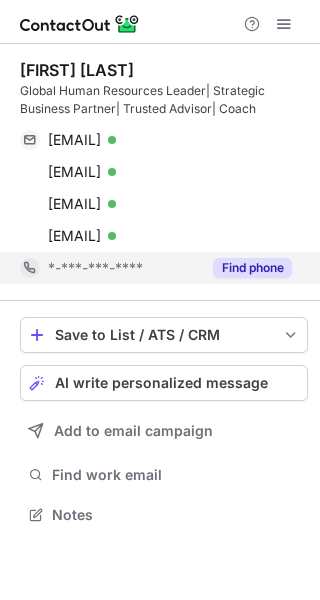 click on "Find phone" at bounding box center (252, 268) 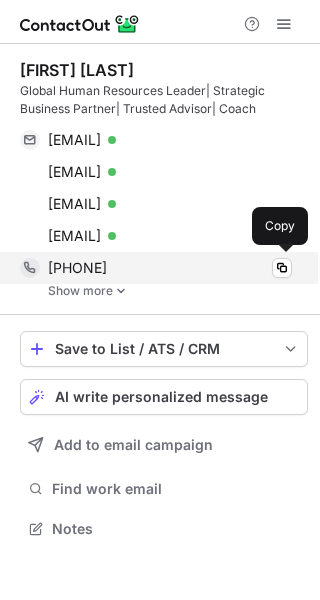 scroll, scrollTop: 10, scrollLeft: 10, axis: both 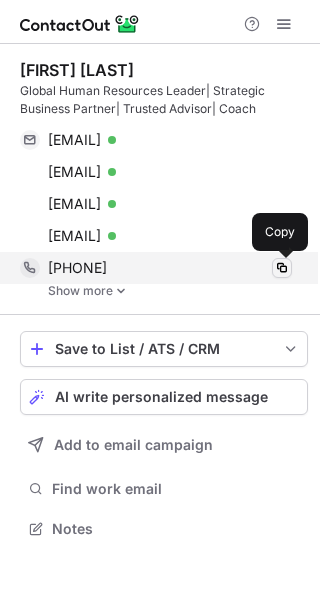 click at bounding box center [282, 268] 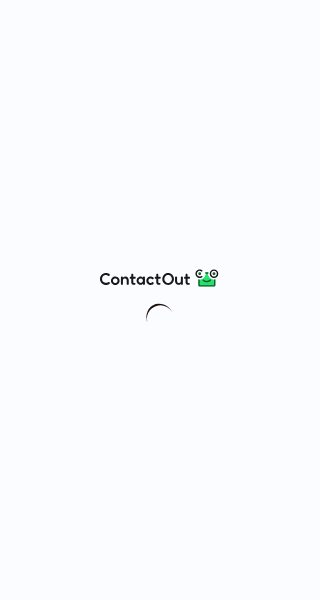 scroll, scrollTop: 0, scrollLeft: 0, axis: both 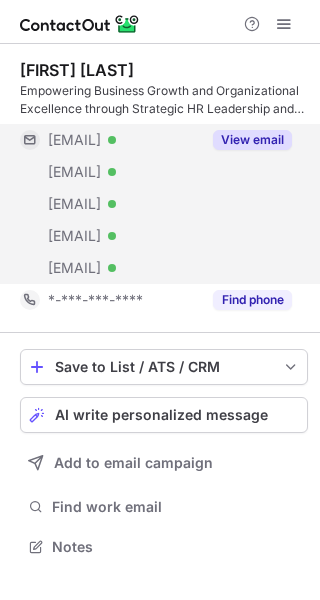 click on "View email" at bounding box center (252, 140) 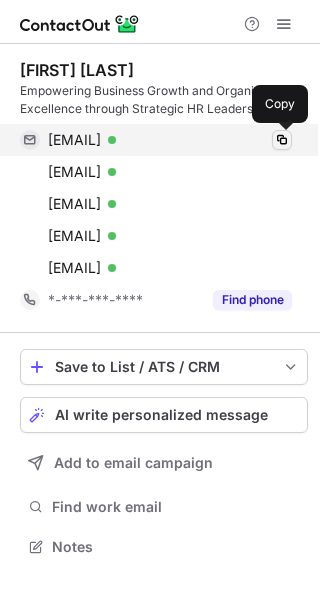click at bounding box center [282, 140] 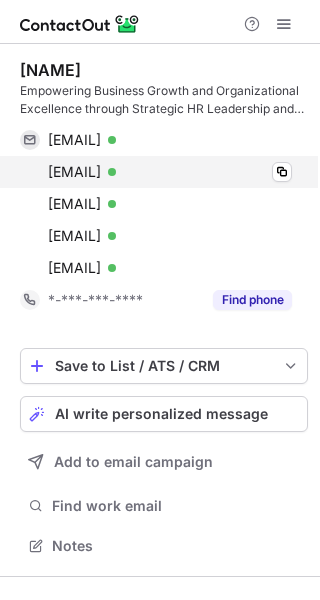 scroll, scrollTop: 0, scrollLeft: 0, axis: both 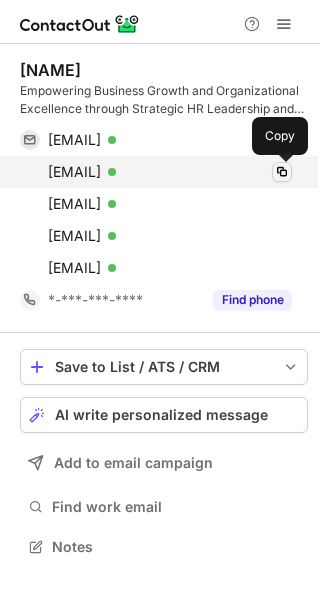 click at bounding box center [282, 172] 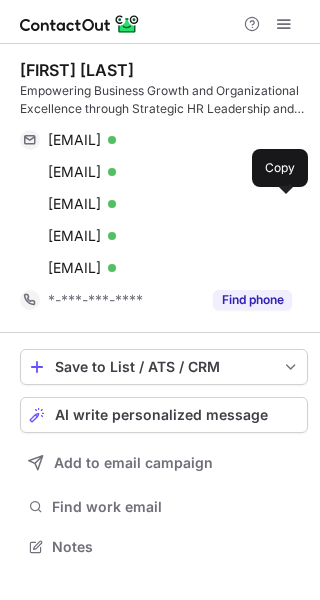 scroll, scrollTop: 0, scrollLeft: 0, axis: both 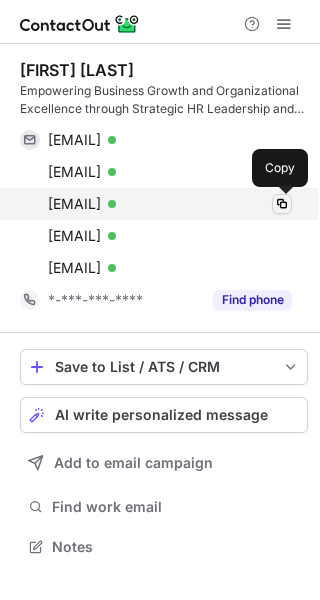 click at bounding box center [282, 204] 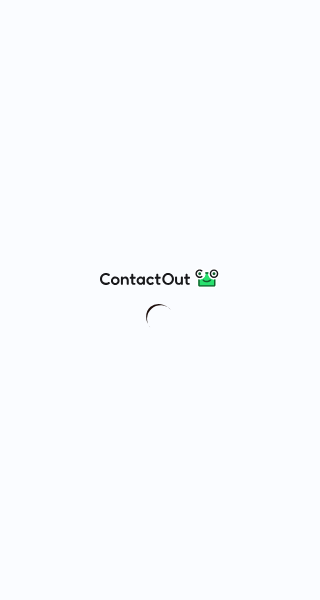 scroll, scrollTop: 0, scrollLeft: 0, axis: both 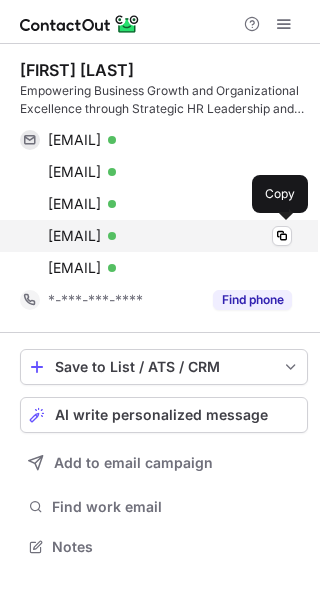 click on "[EMAIL] Verified" at bounding box center (170, 236) 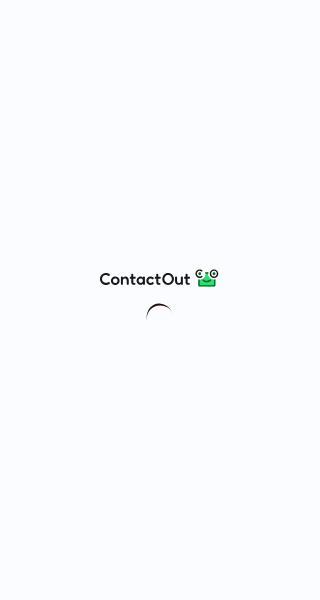 scroll, scrollTop: 0, scrollLeft: 0, axis: both 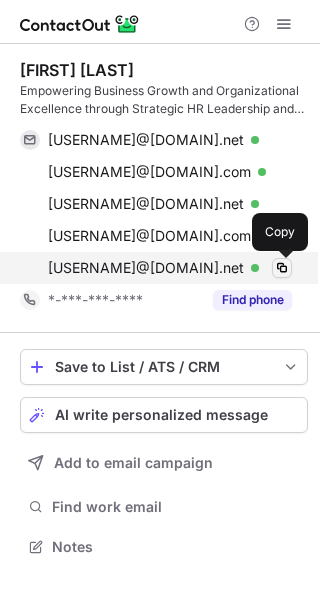 click at bounding box center (282, 268) 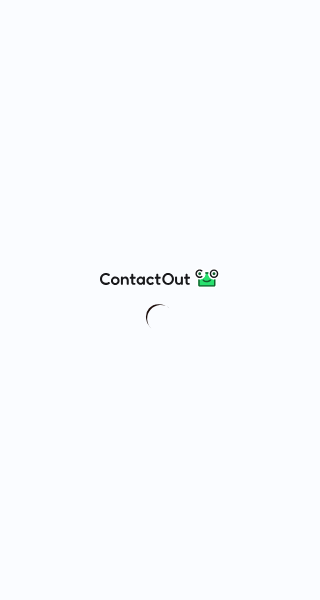 scroll, scrollTop: 0, scrollLeft: 0, axis: both 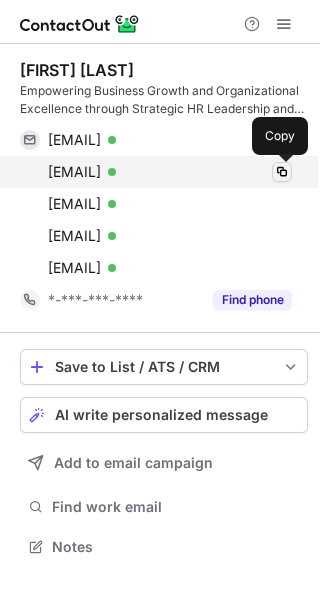 click at bounding box center (282, 172) 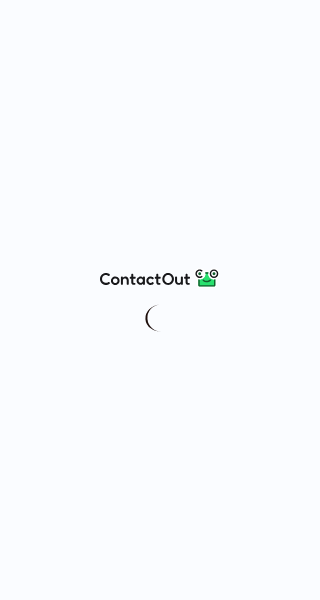 scroll, scrollTop: 0, scrollLeft: 0, axis: both 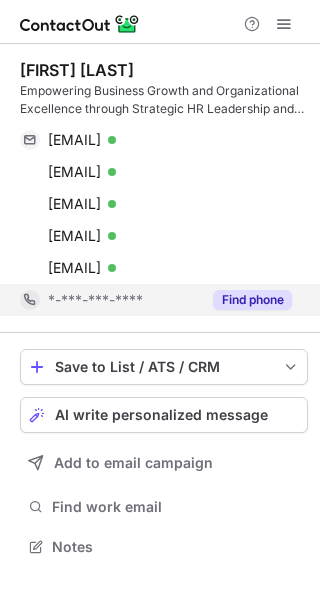 click on "Find phone" at bounding box center [252, 300] 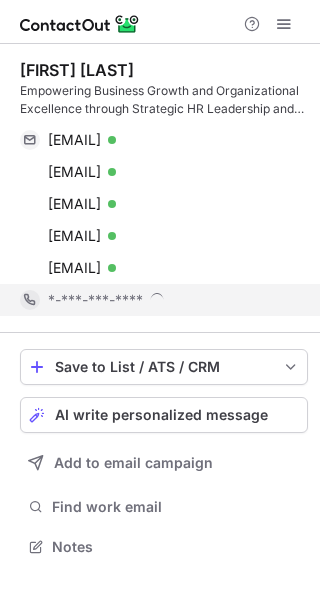 scroll, scrollTop: 10, scrollLeft: 10, axis: both 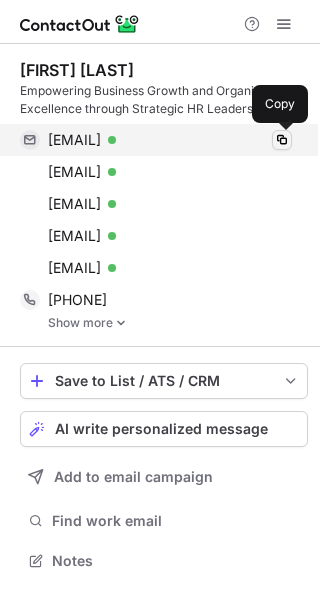 click at bounding box center (282, 140) 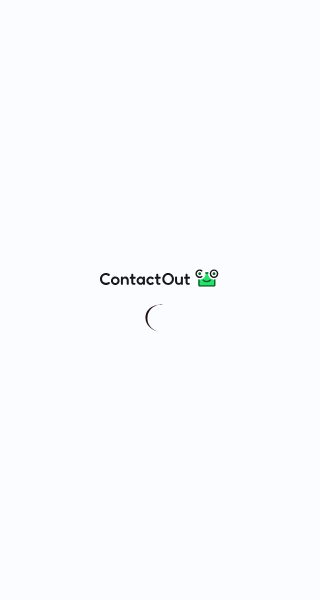 scroll, scrollTop: 0, scrollLeft: 0, axis: both 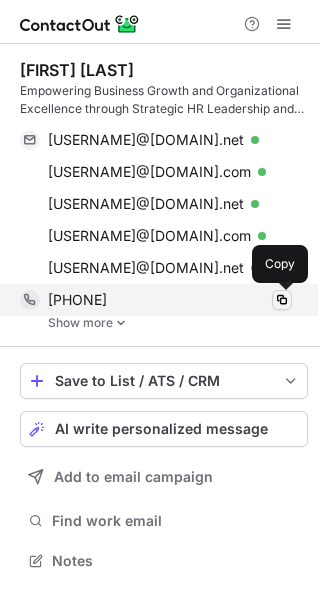 click at bounding box center (282, 300) 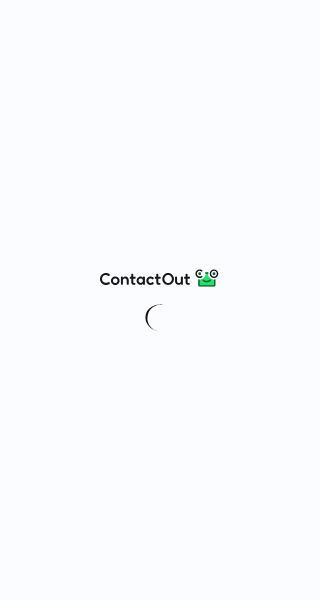 scroll, scrollTop: 0, scrollLeft: 0, axis: both 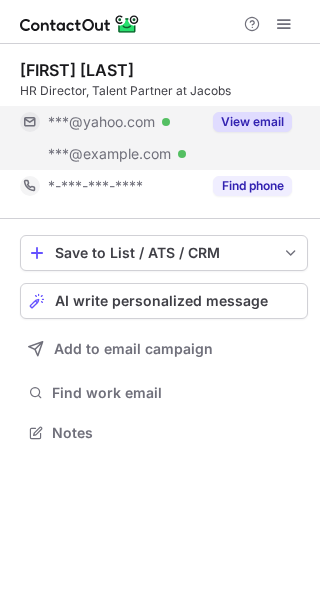 click on "View email" at bounding box center (252, 122) 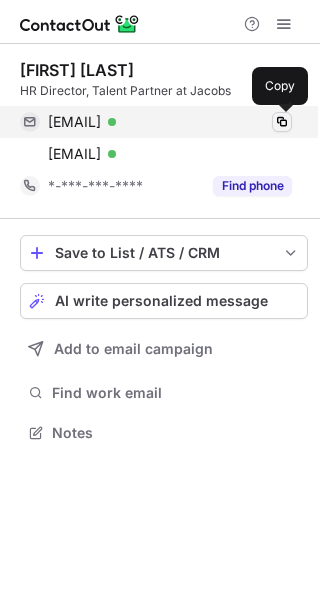 click at bounding box center [282, 122] 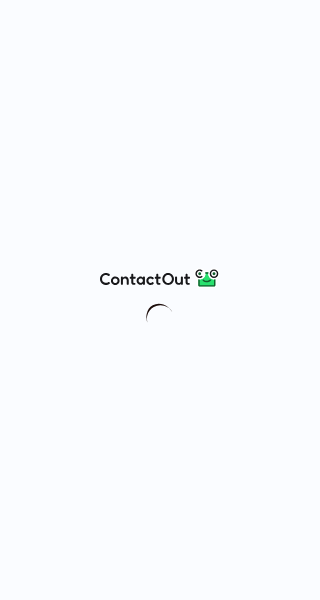 scroll, scrollTop: 0, scrollLeft: 0, axis: both 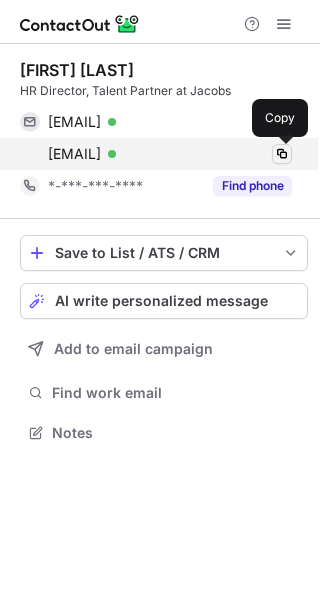 click at bounding box center [282, 154] 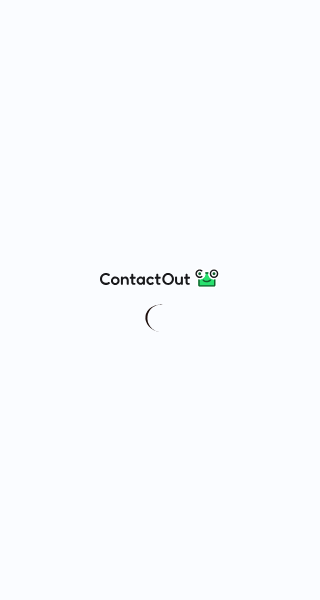 scroll, scrollTop: 0, scrollLeft: 0, axis: both 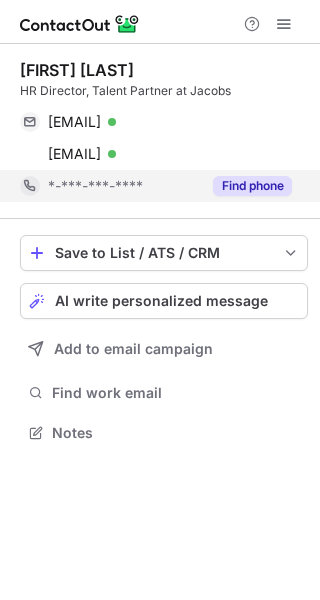 click on "Find phone" at bounding box center [252, 186] 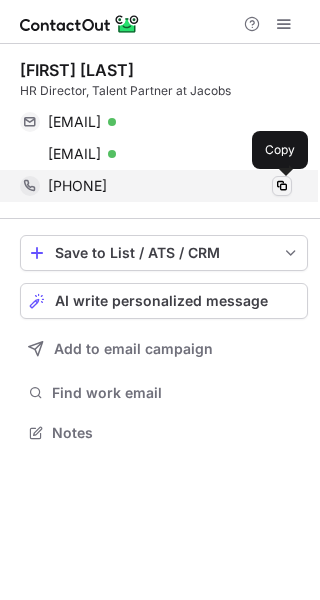 click at bounding box center [282, 186] 